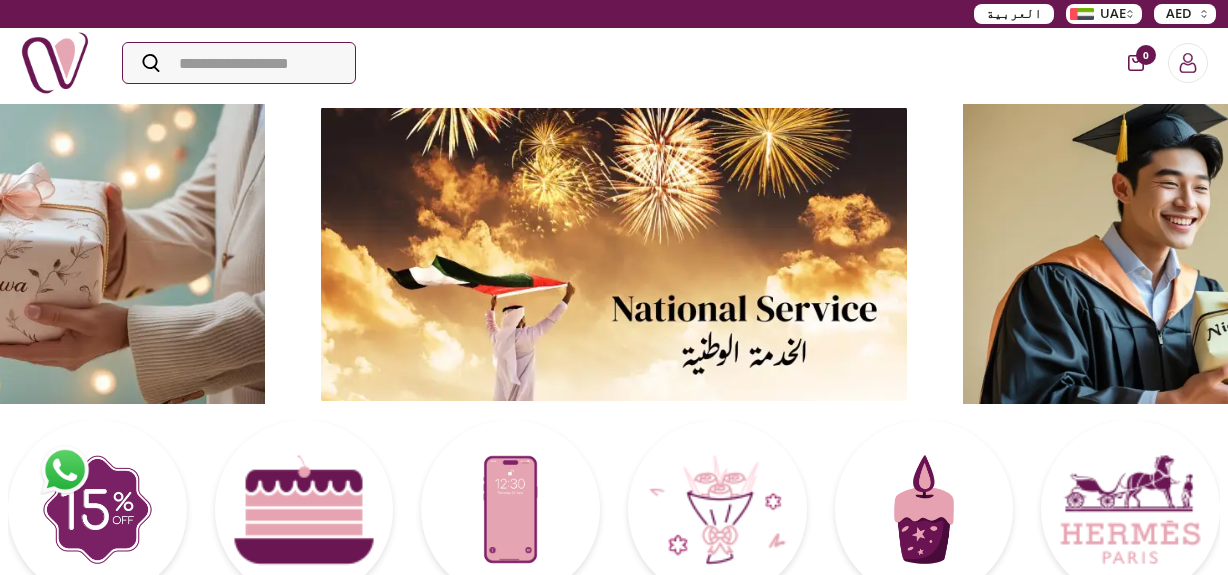 scroll, scrollTop: 0, scrollLeft: 0, axis: both 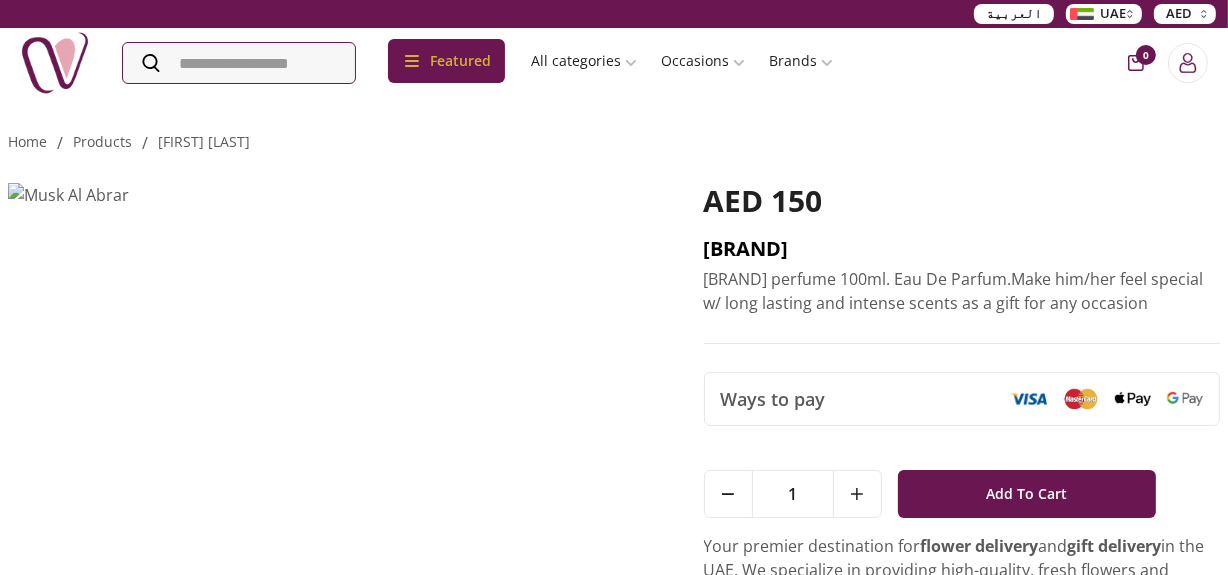 click on "Musk Al Abrar" at bounding box center (962, 249) 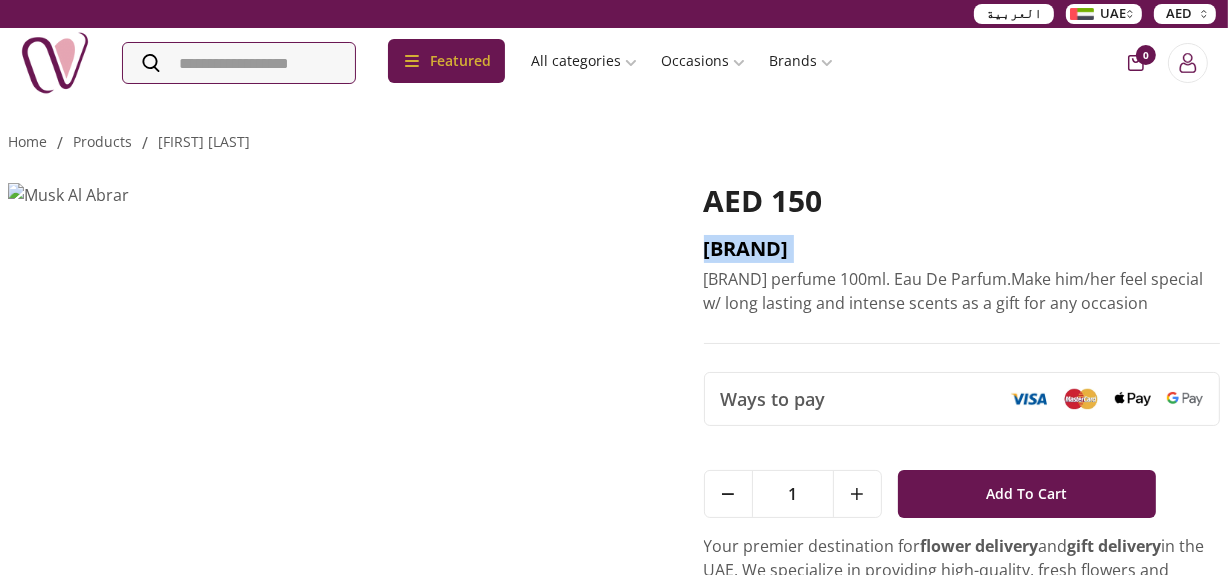 click on "Musk Al Abrar" at bounding box center [962, 249] 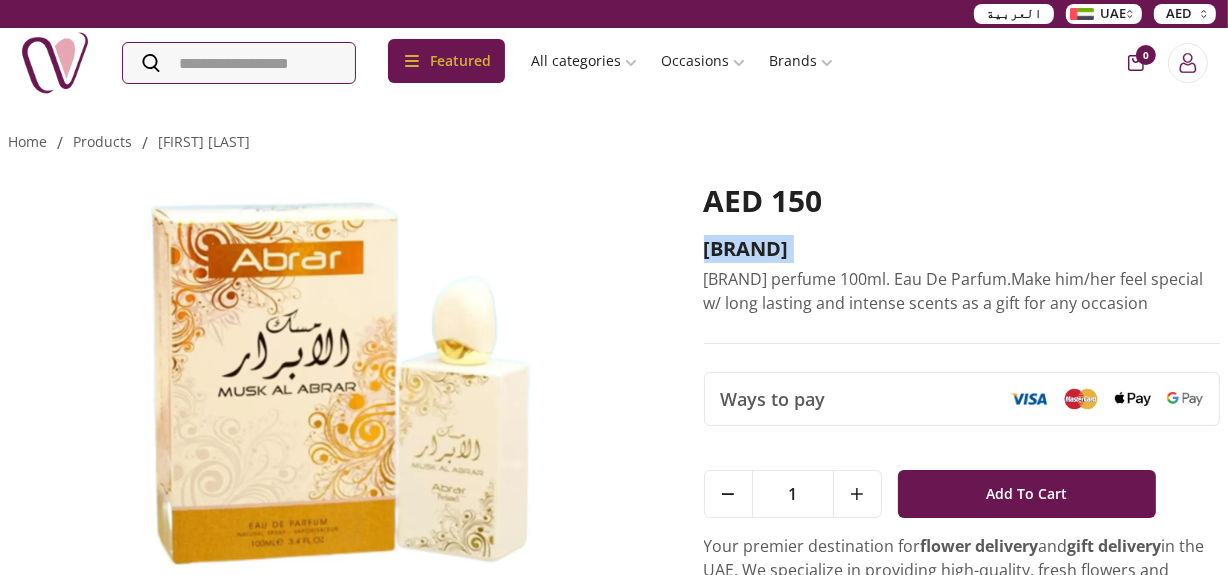 copy on "Musk Al Abrar" 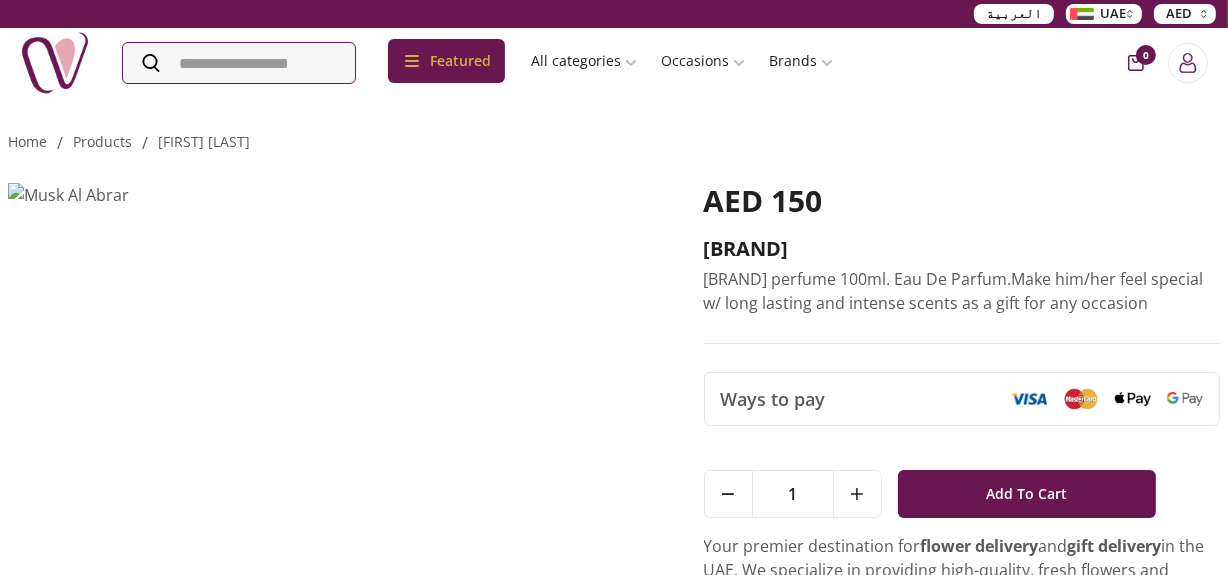 click on "Musk Al Abrar perfume 100ml. Eau De Parfum.Make him/her feel special w/ long lasting and intense scents as a gift for any occasion" at bounding box center [962, 291] 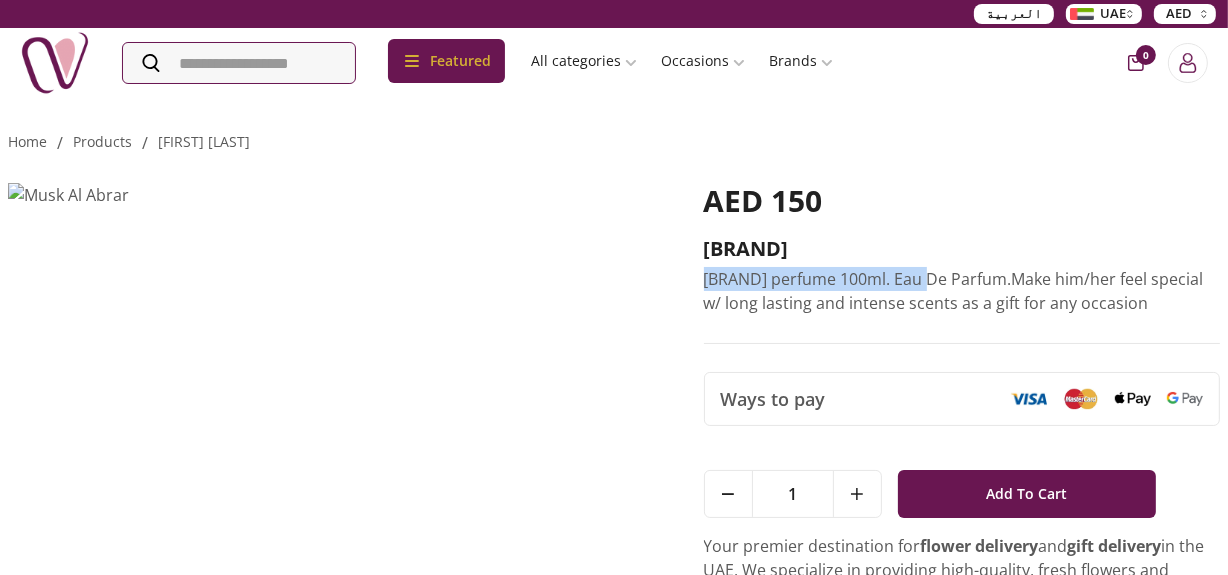 drag, startPoint x: 704, startPoint y: 280, endPoint x: 926, endPoint y: 274, distance: 222.08107 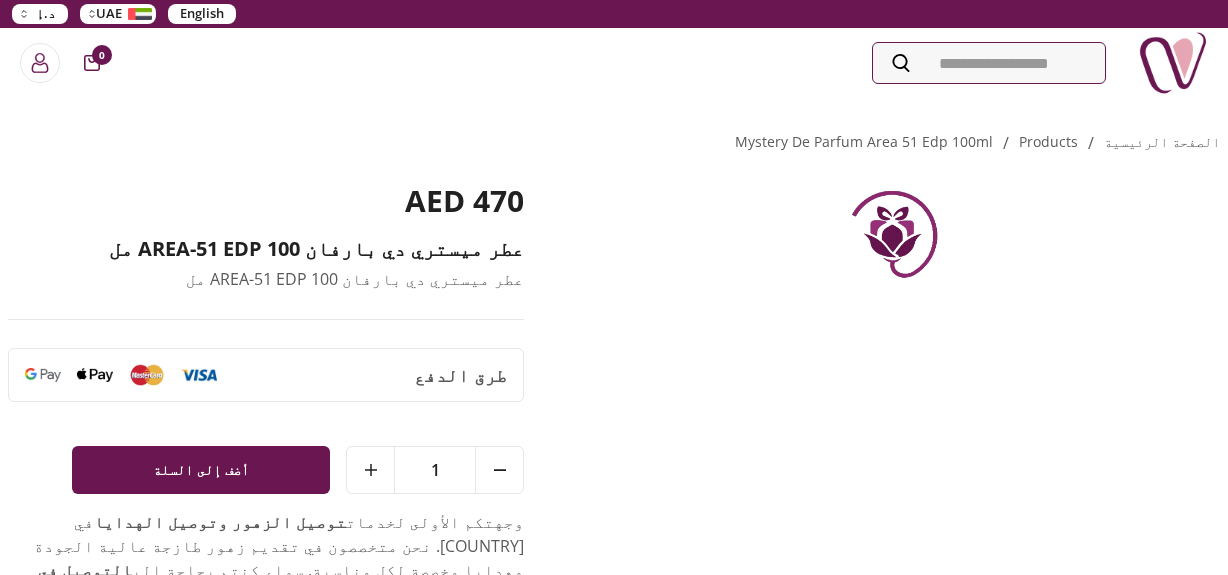 scroll, scrollTop: 0, scrollLeft: 0, axis: both 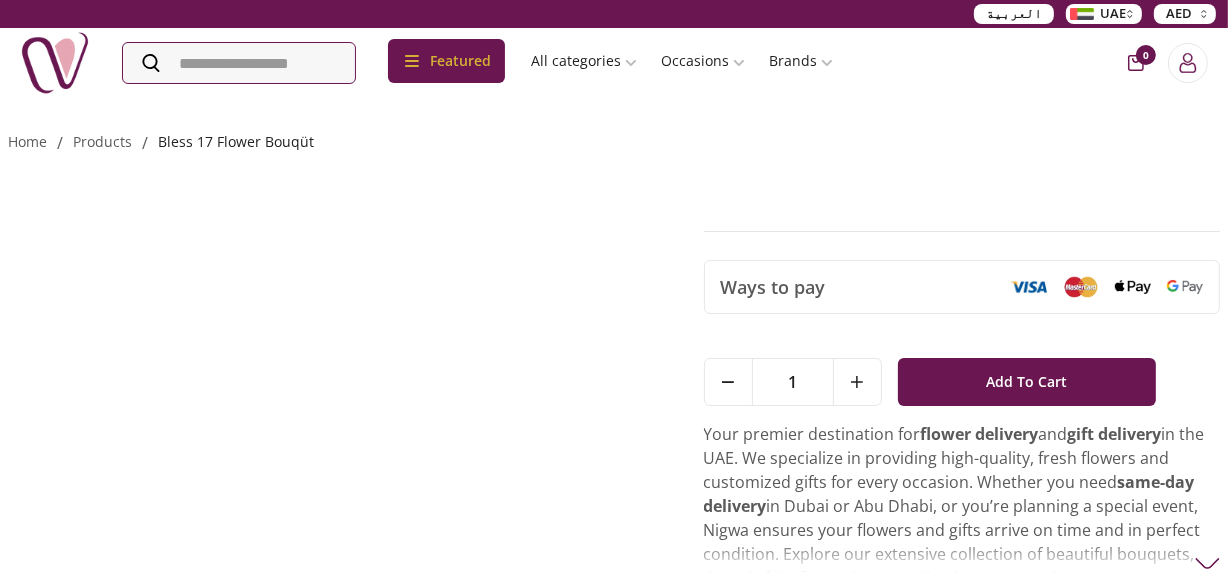 click on "bless 17 flower bouqüt" at bounding box center [236, 141] 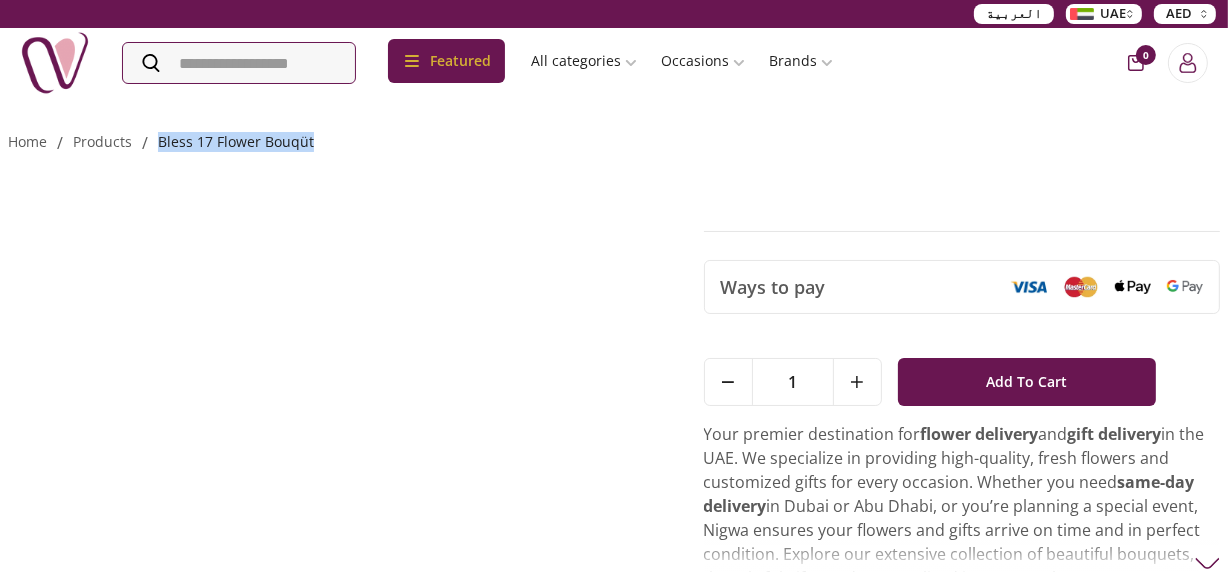 drag, startPoint x: 333, startPoint y: 140, endPoint x: 150, endPoint y: 134, distance: 183.09833 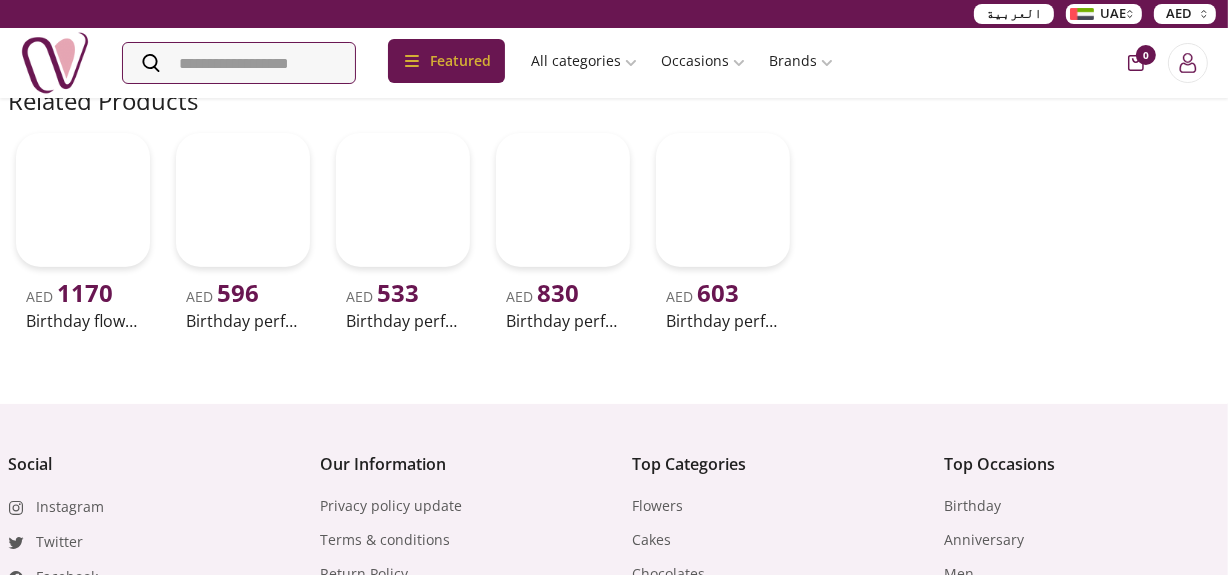 scroll, scrollTop: 0, scrollLeft: 0, axis: both 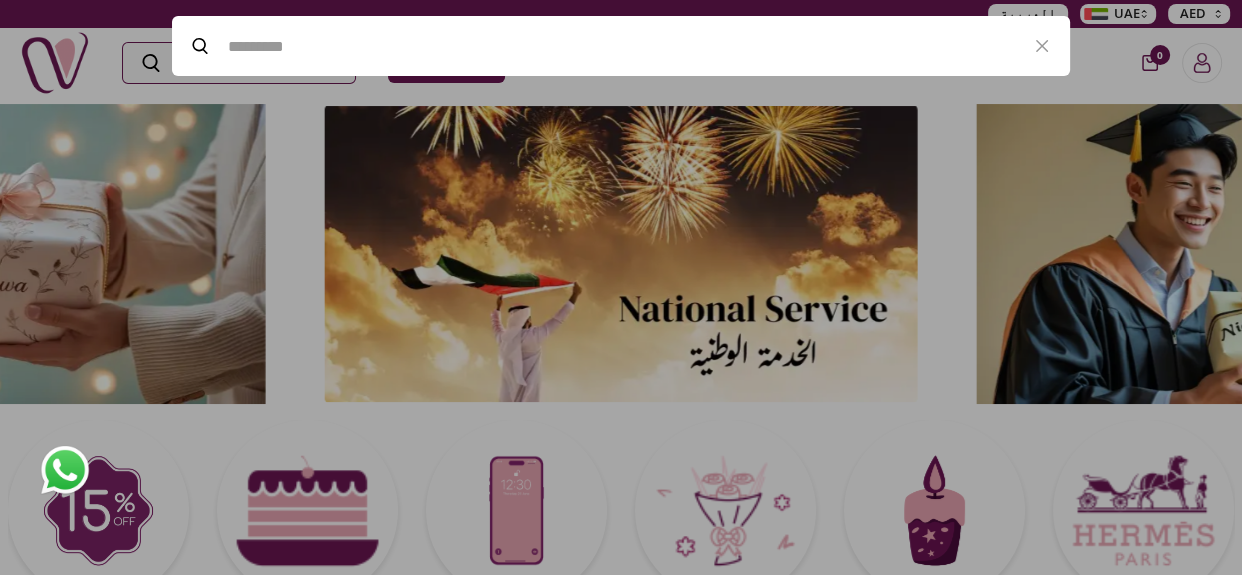 type on "**********" 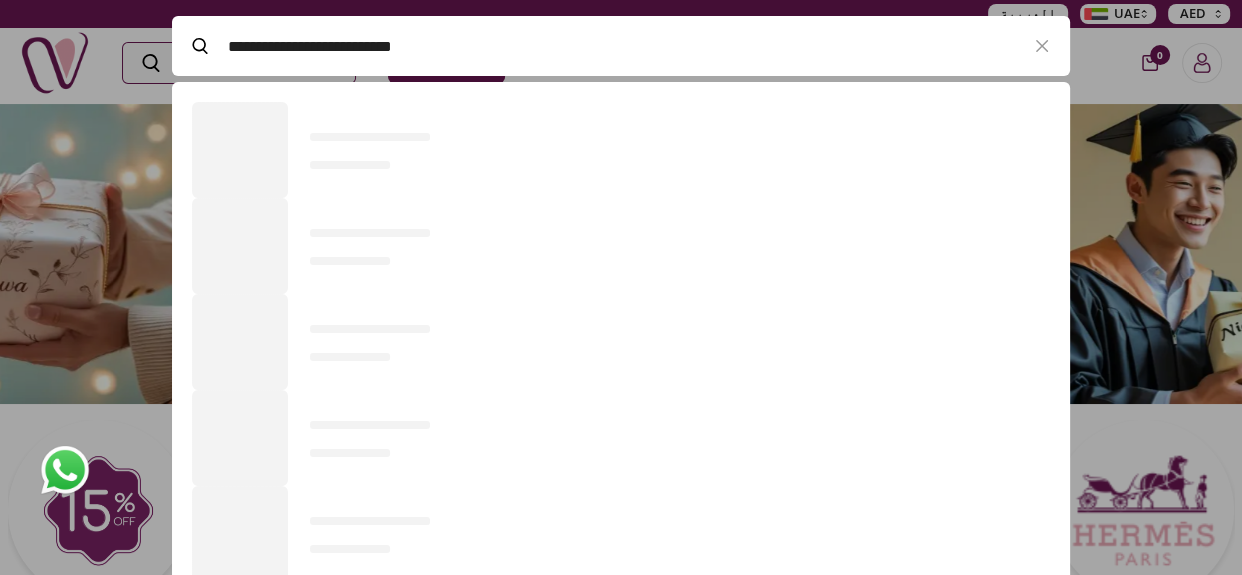 scroll, scrollTop: 520, scrollLeft: 898, axis: both 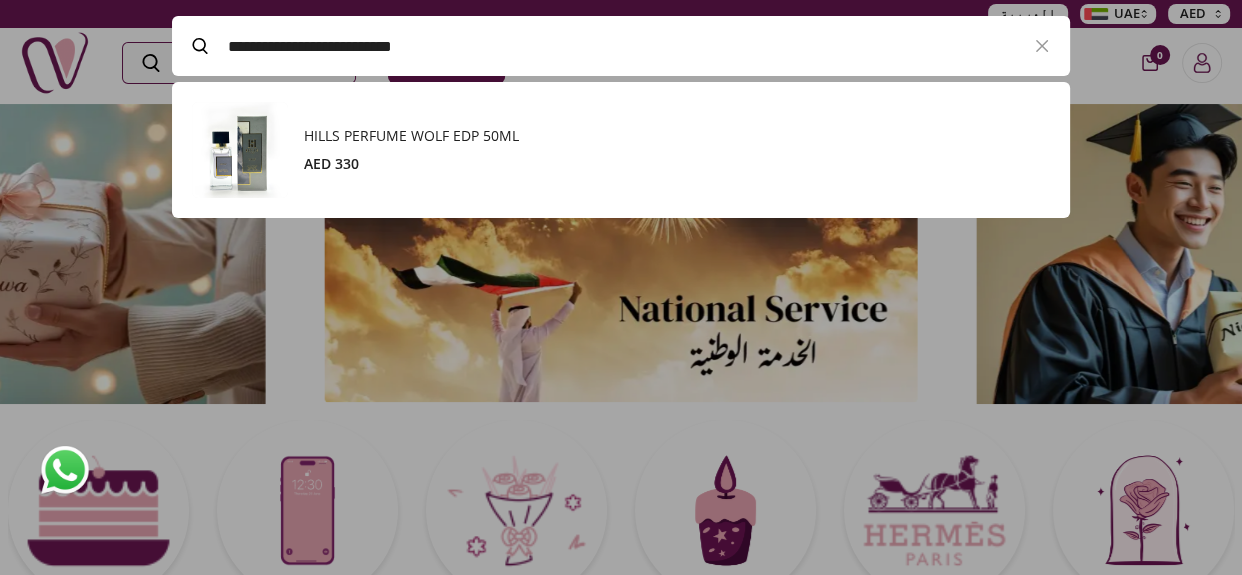 click on "HILLS PERFUME WOLF EDP 50ML" at bounding box center (677, 136) 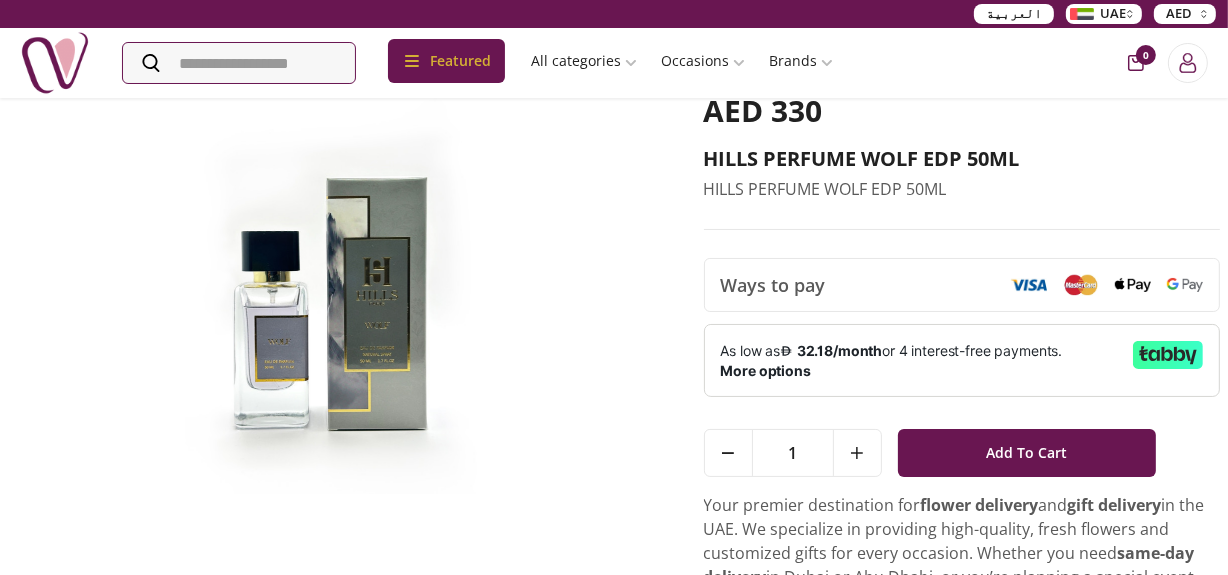 scroll, scrollTop: 0, scrollLeft: 0, axis: both 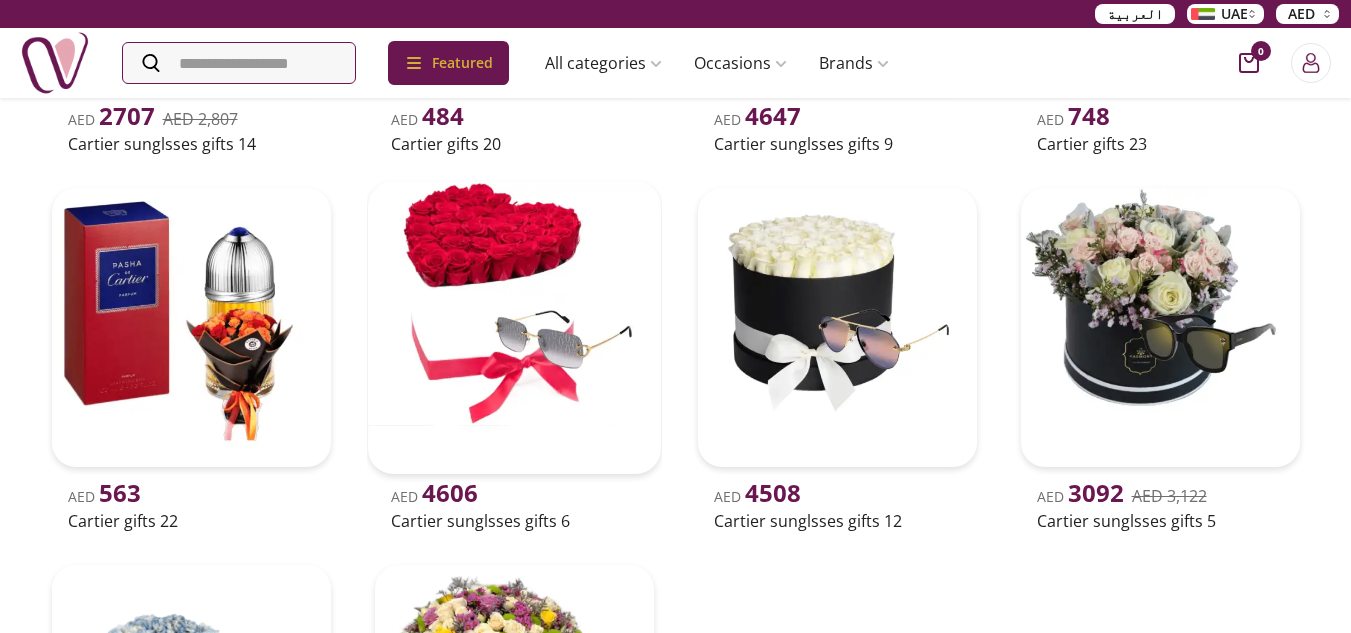 click at bounding box center [514, 327] 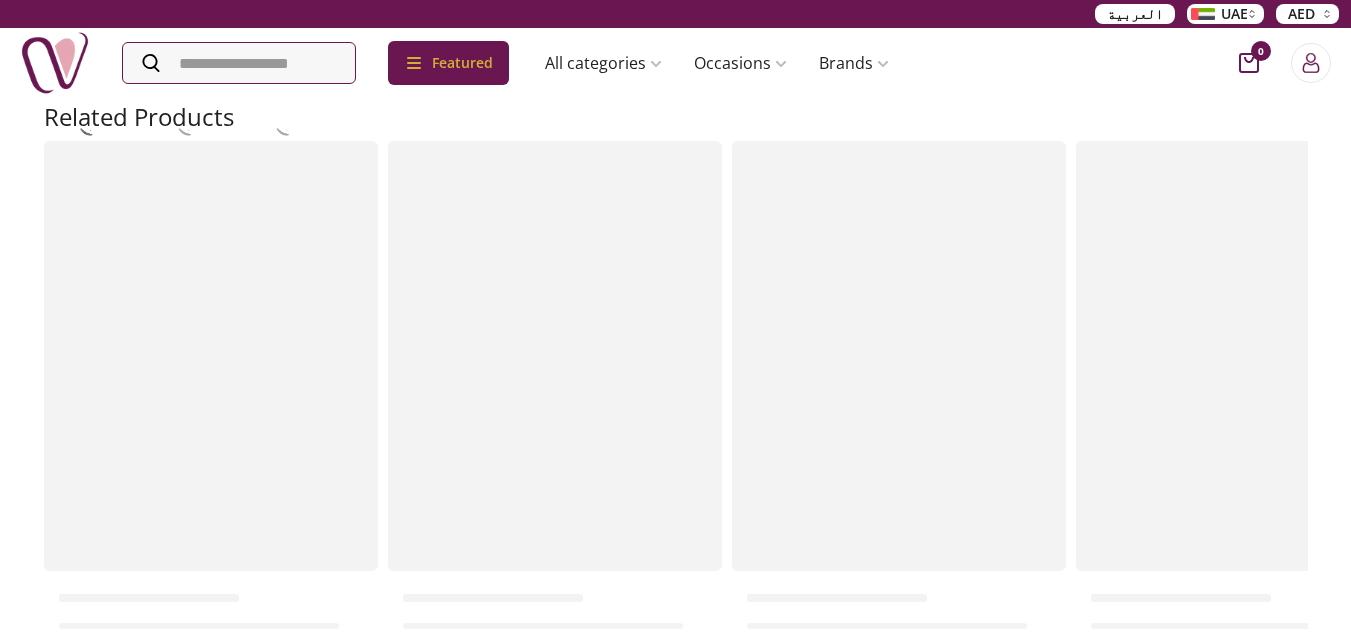 scroll, scrollTop: 0, scrollLeft: 0, axis: both 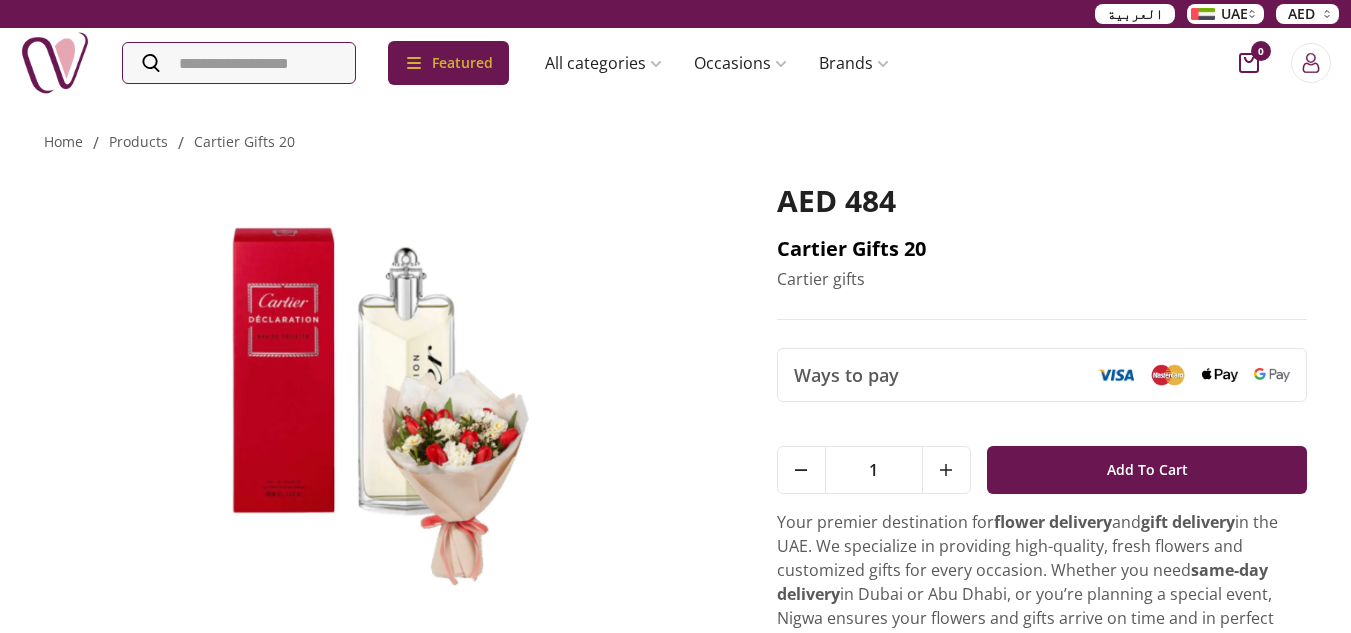 click on "Cartier gifts 20" at bounding box center [1042, 249] 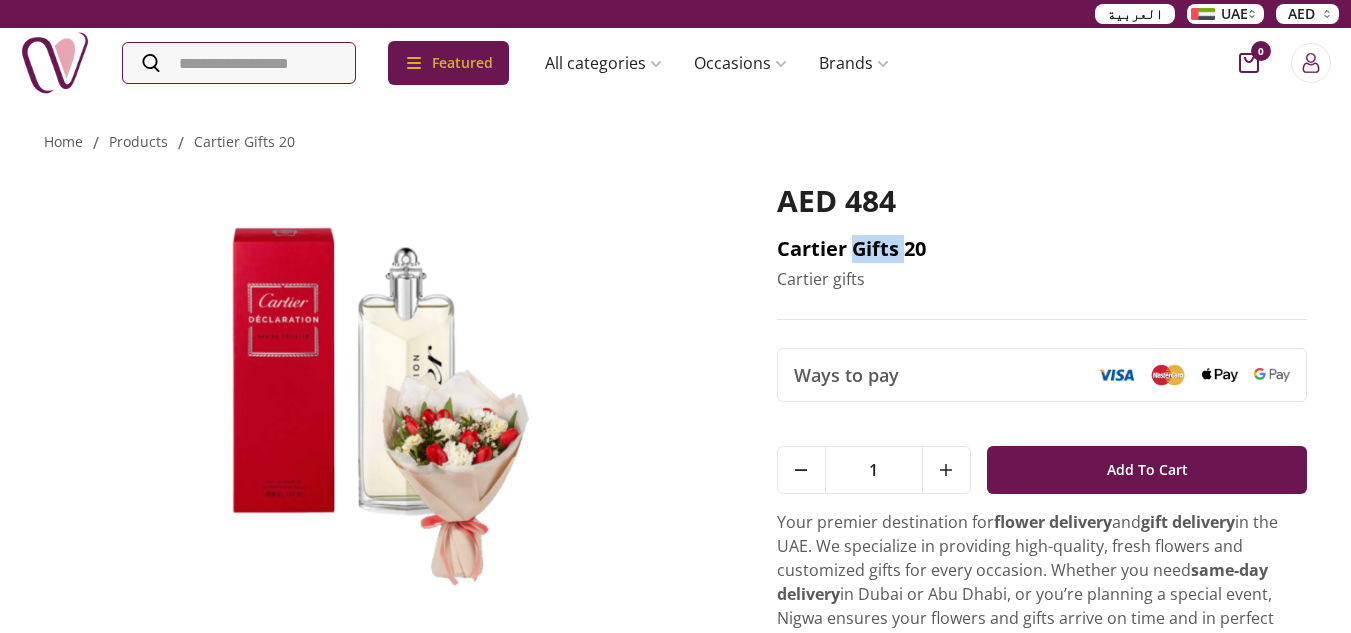 click on "Cartier gifts 20" at bounding box center (1042, 249) 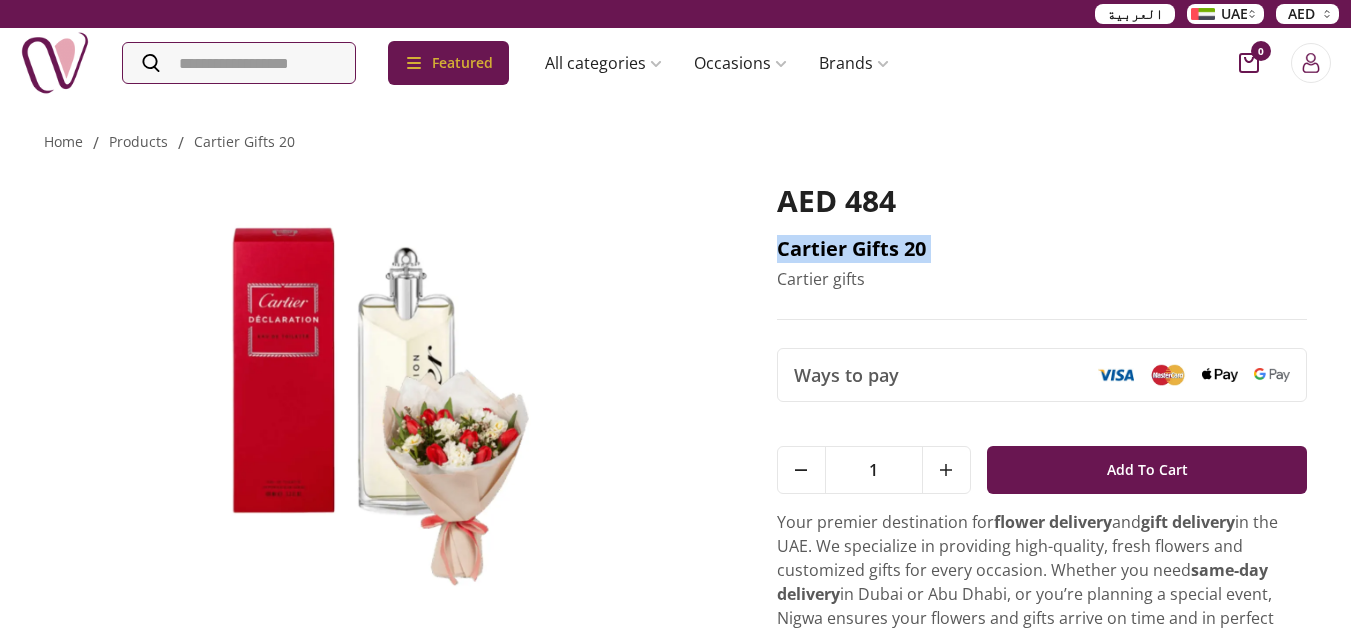 click on "Cartier gifts 20" at bounding box center [1042, 249] 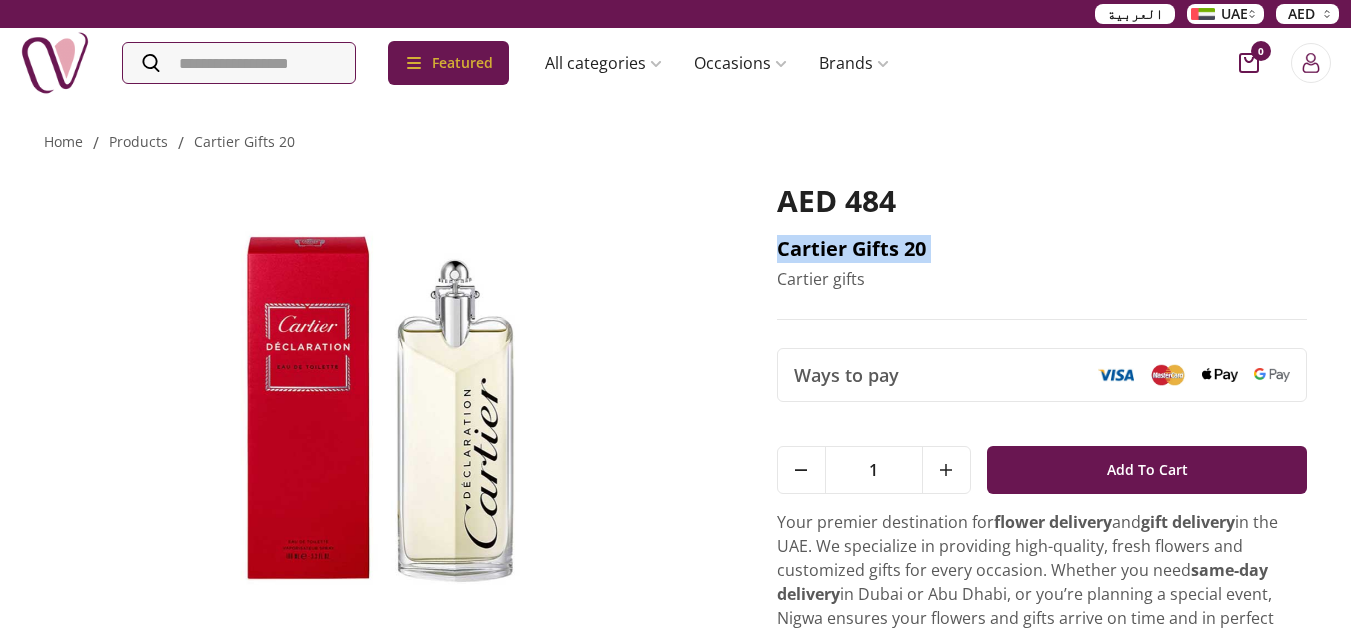 copy on "Cartier gifts 20" 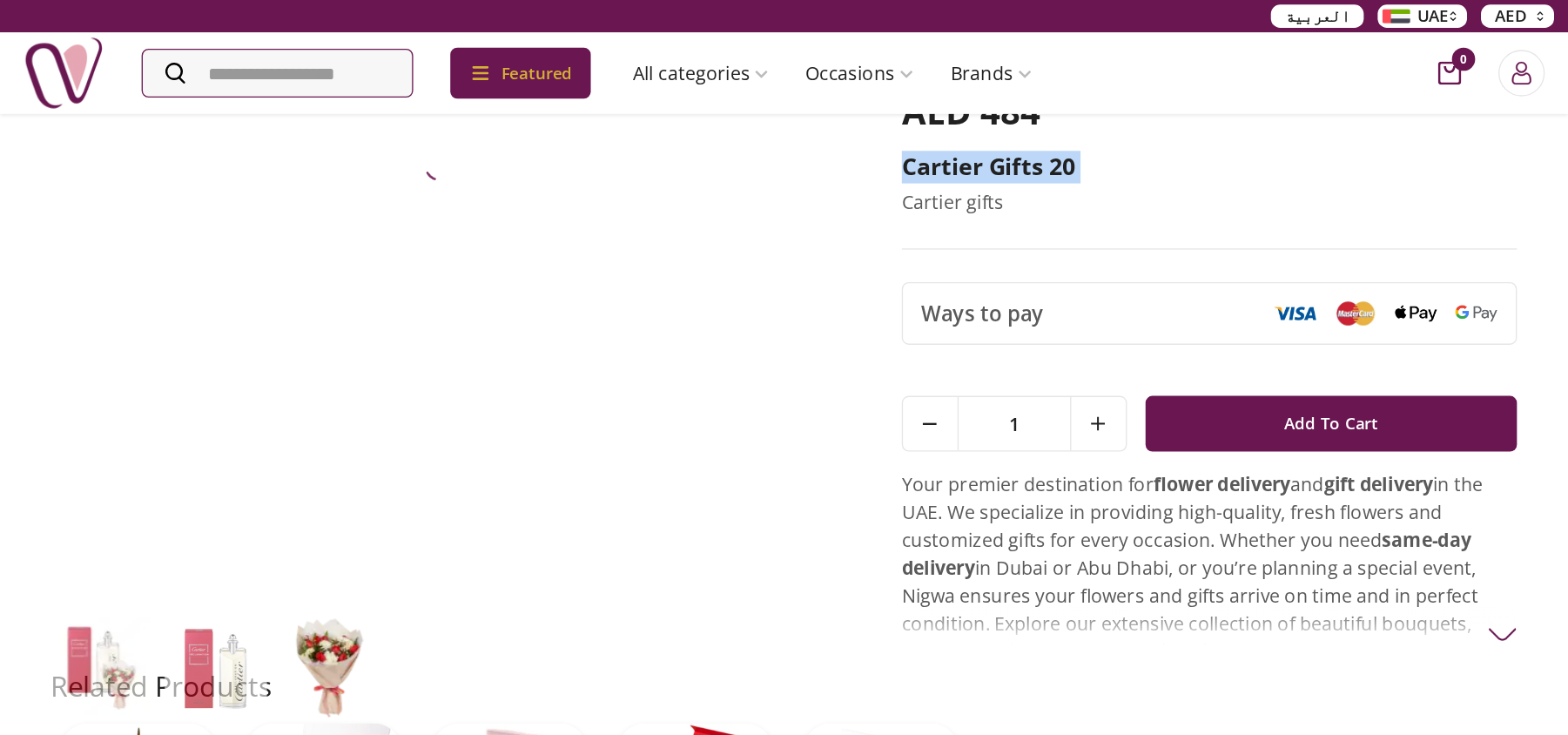 scroll, scrollTop: 0, scrollLeft: 0, axis: both 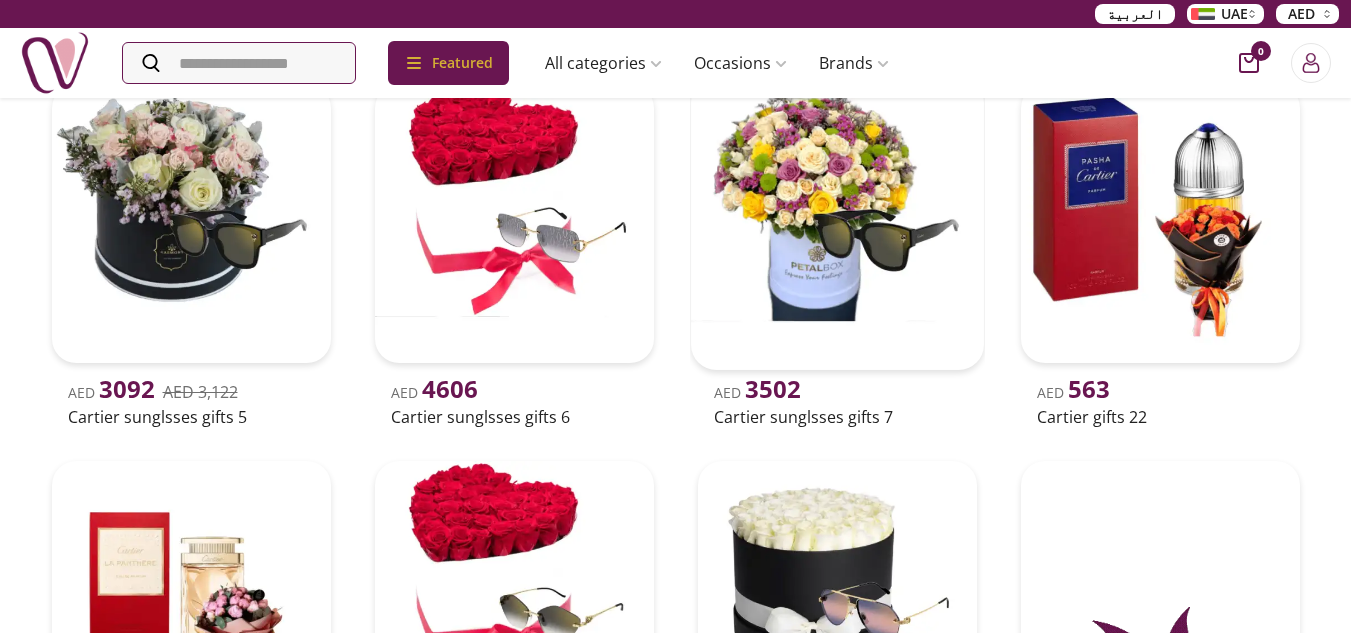 click at bounding box center [837, 223] 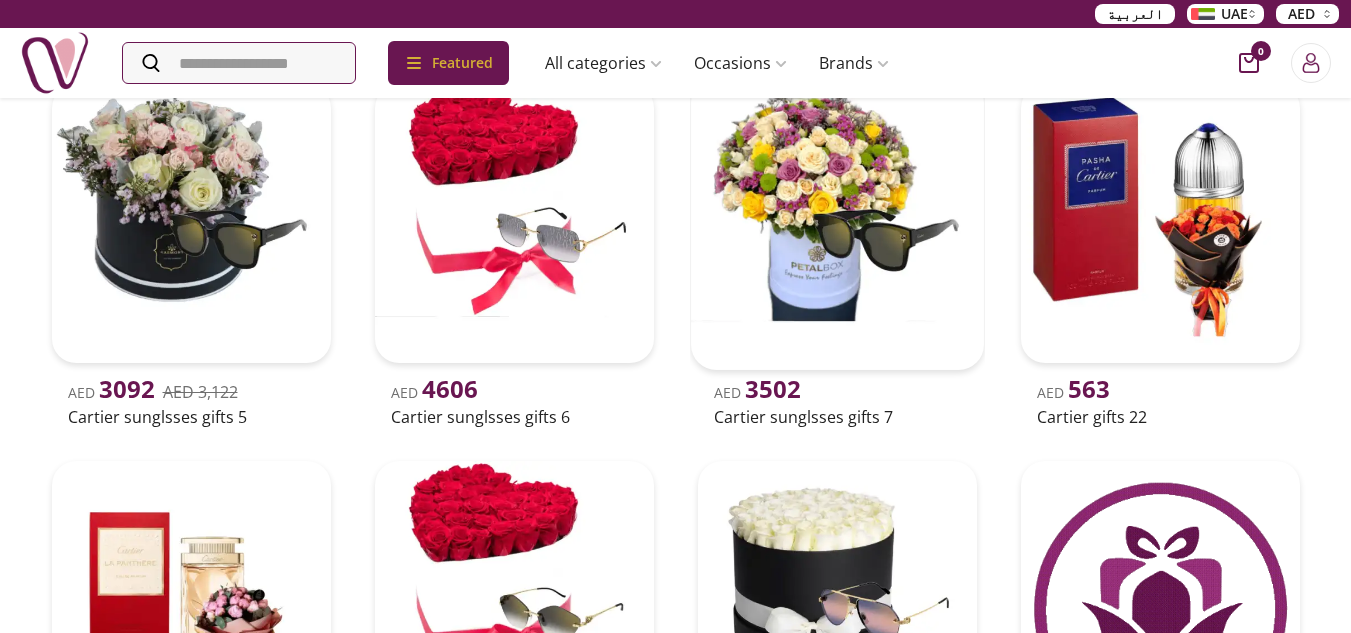 scroll, scrollTop: 0, scrollLeft: 0, axis: both 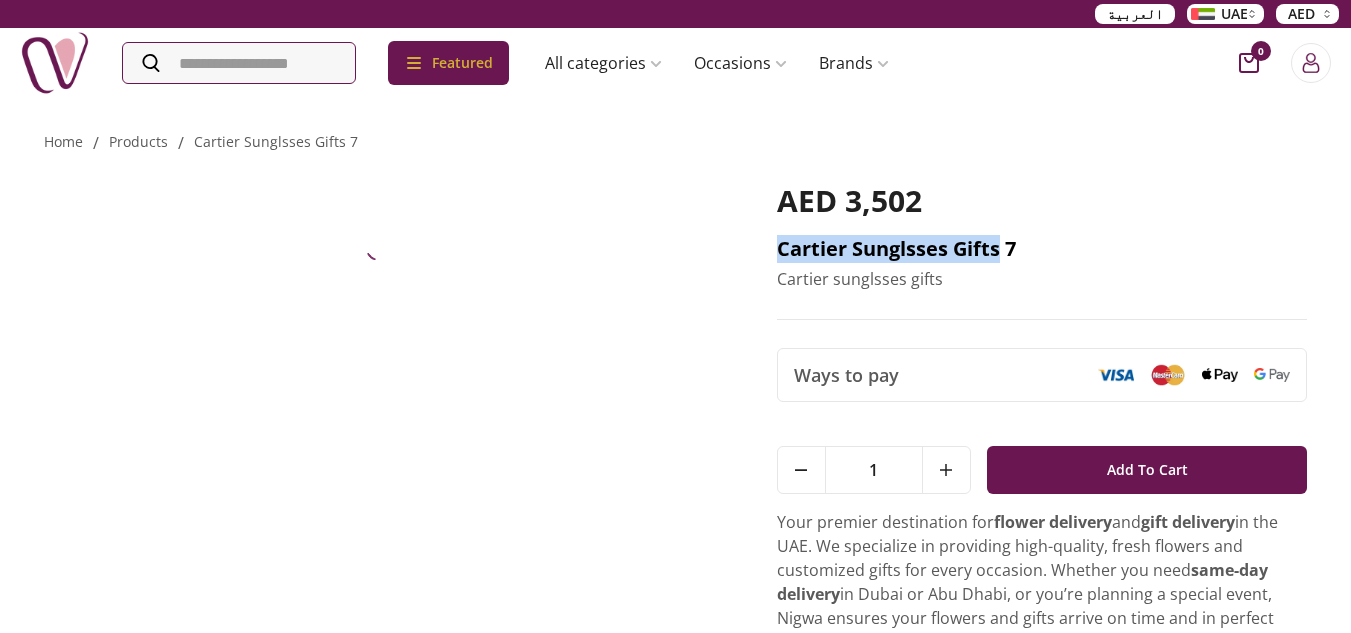 drag, startPoint x: 781, startPoint y: 250, endPoint x: 996, endPoint y: 250, distance: 215 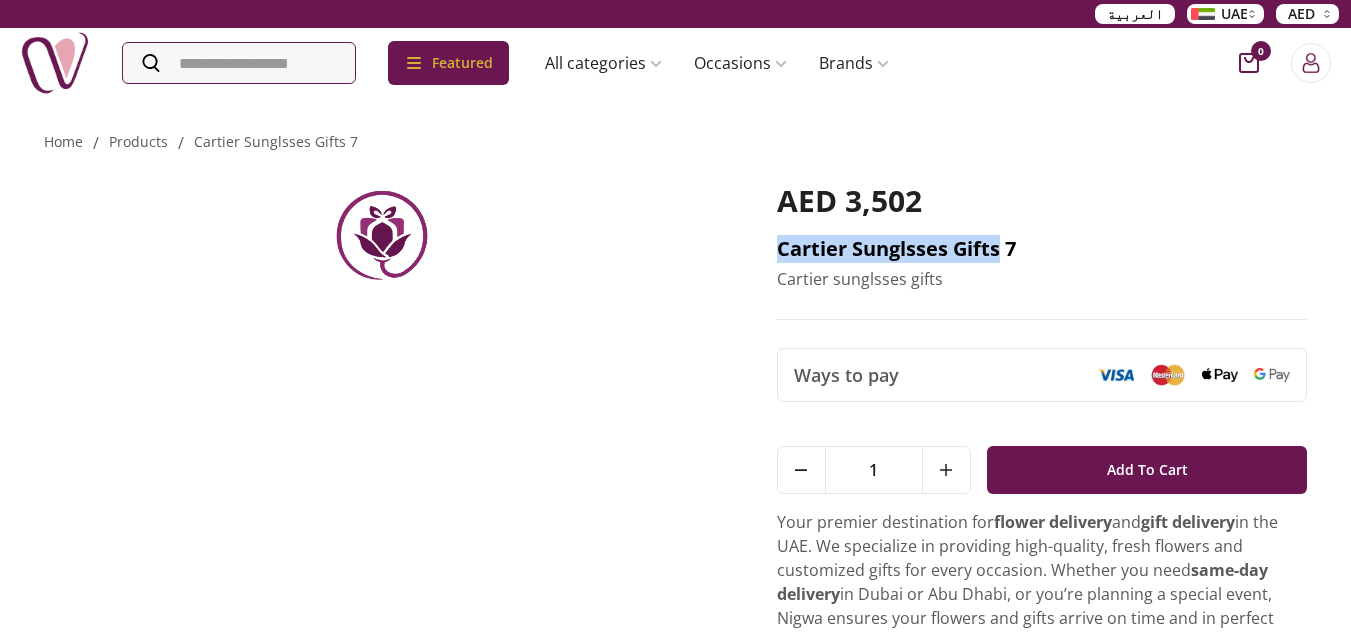 click on "Cartier sunglsses gifts 7" at bounding box center (1042, 249) 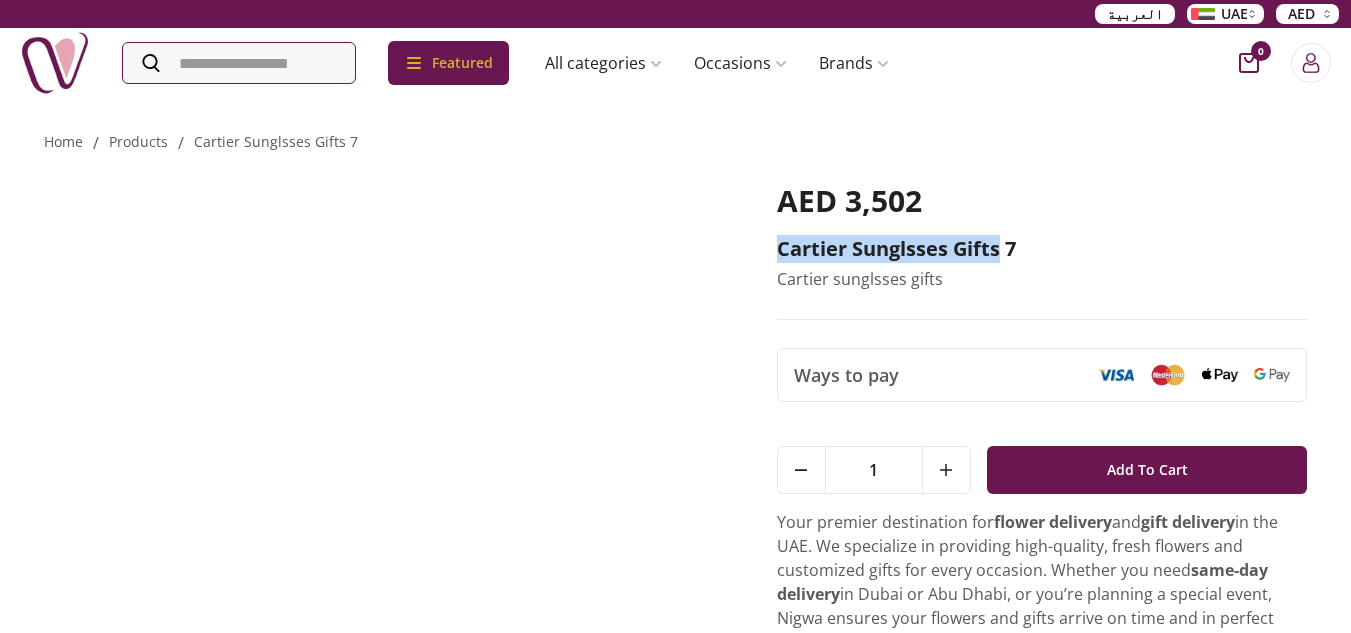 copy on "Cartier sunglsses gifts" 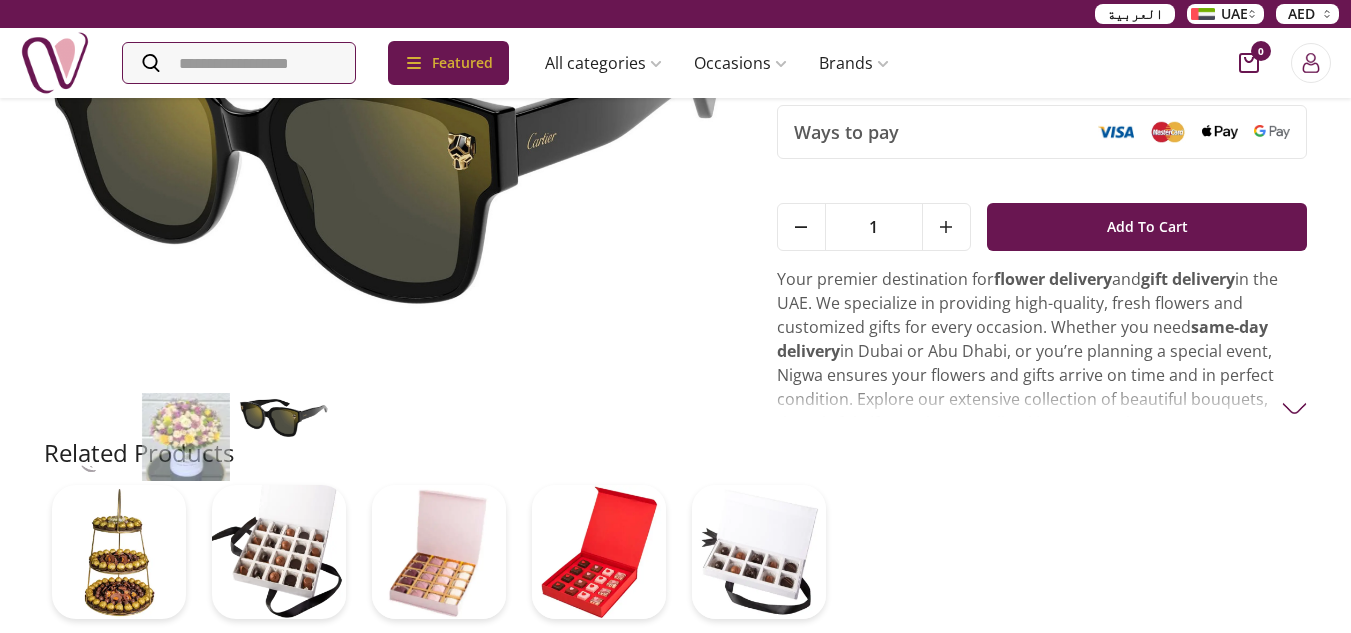 scroll, scrollTop: 0, scrollLeft: 0, axis: both 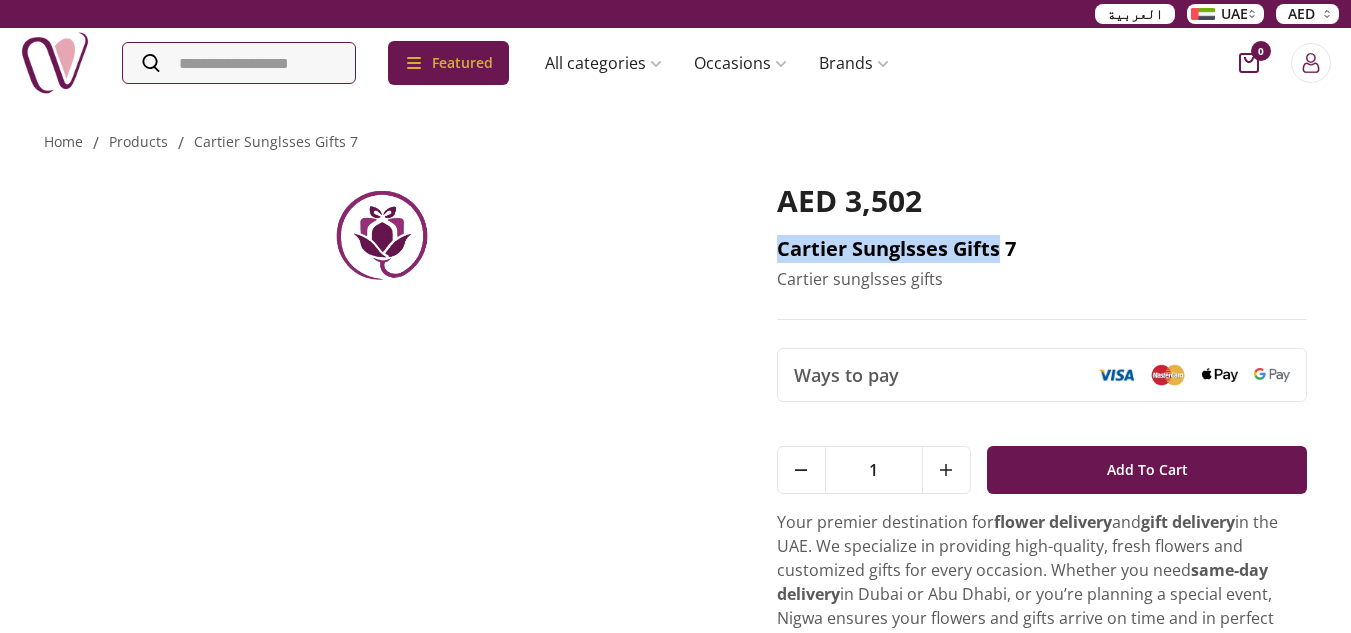 click on "Cartier sunglsses gifts 7" at bounding box center (1042, 249) 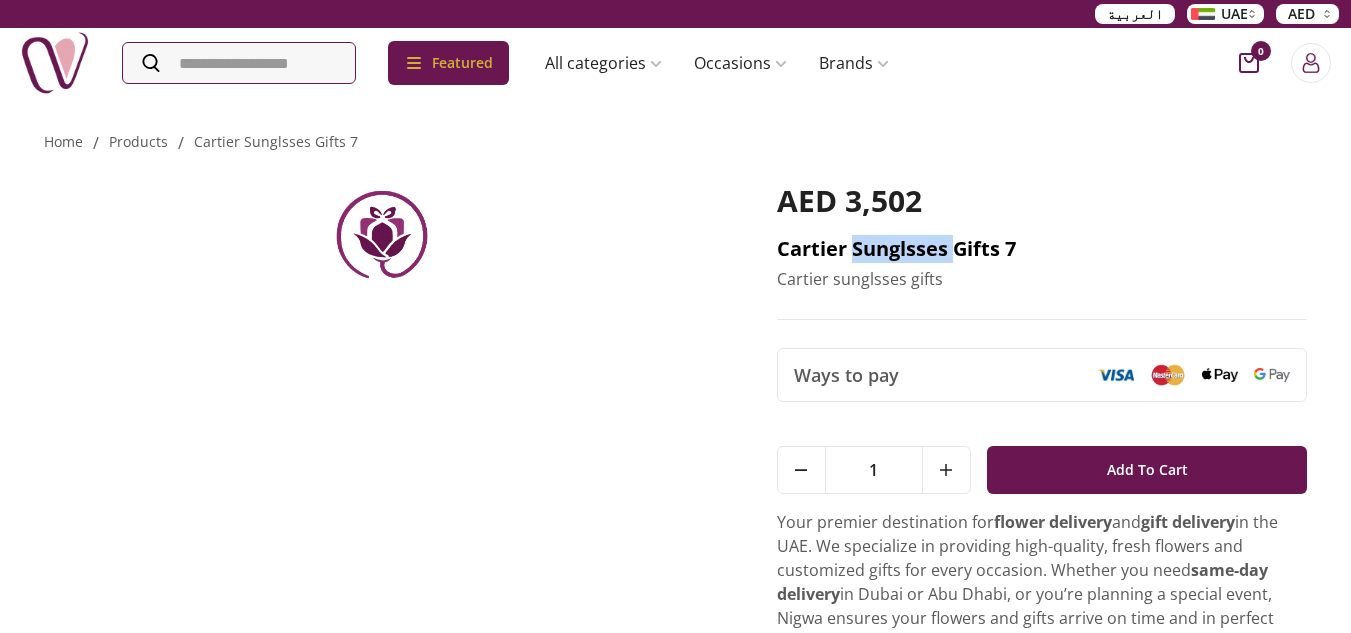 click on "Cartier sunglsses gifts 7" at bounding box center [1042, 249] 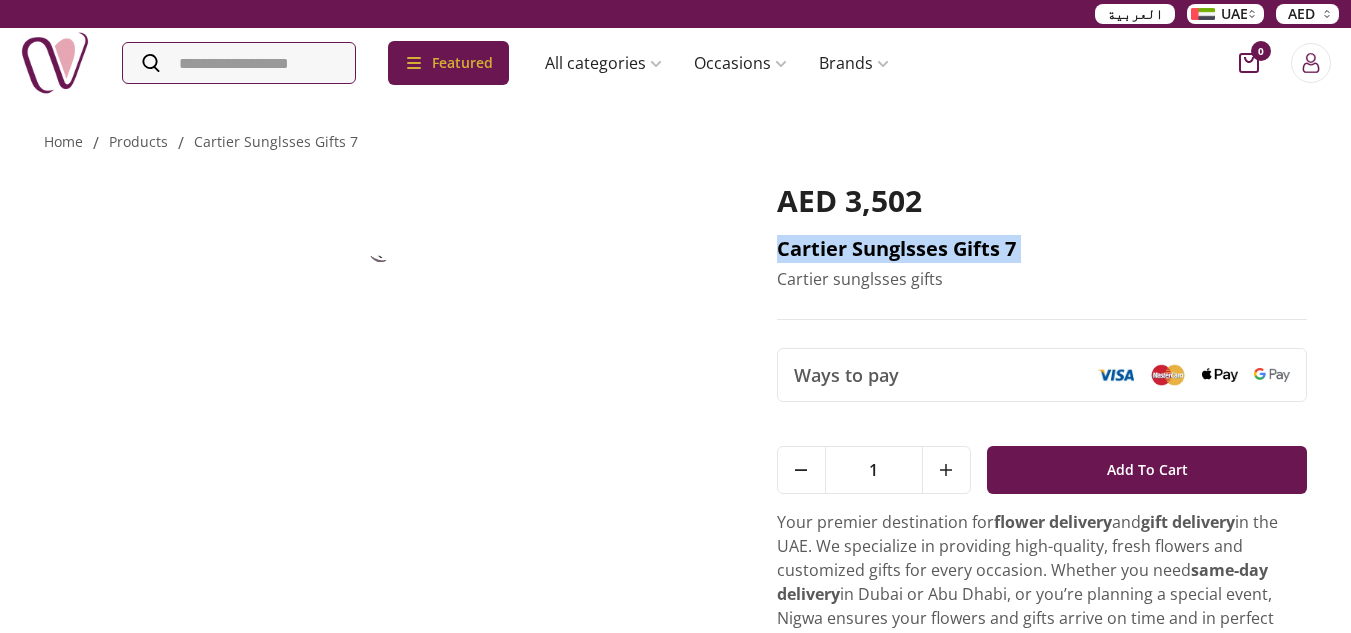 click on "Cartier sunglsses gifts 7" at bounding box center (1042, 249) 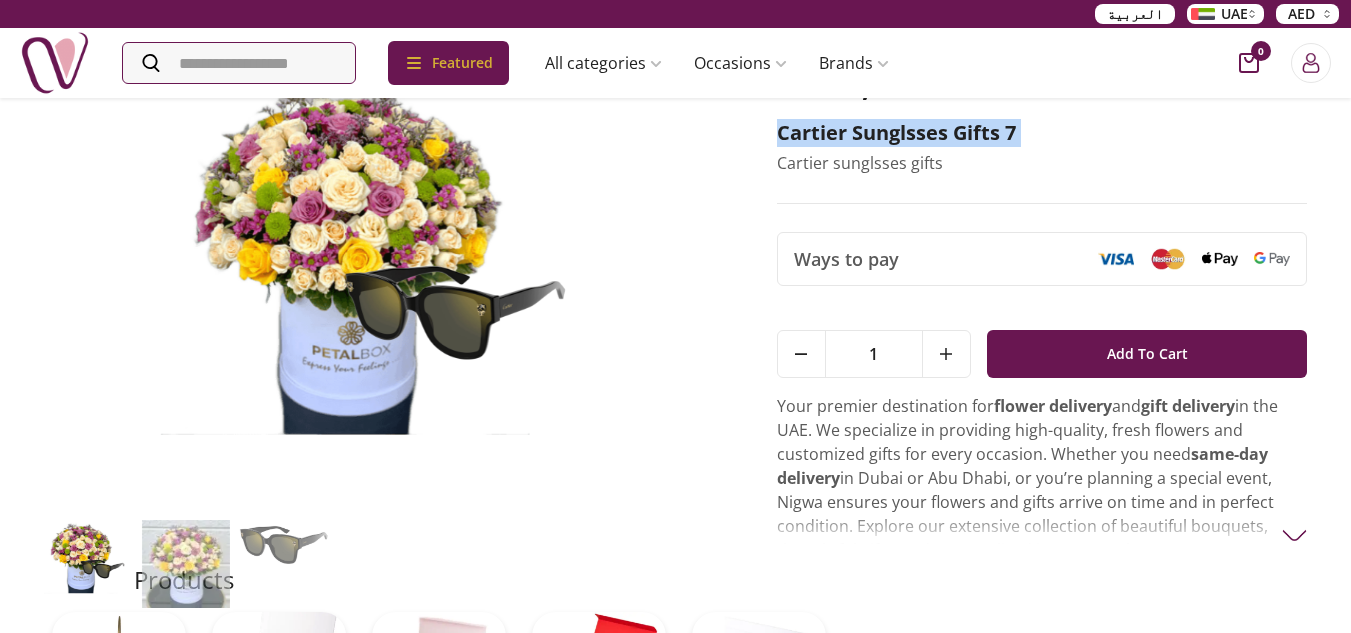 scroll, scrollTop: 100, scrollLeft: 0, axis: vertical 